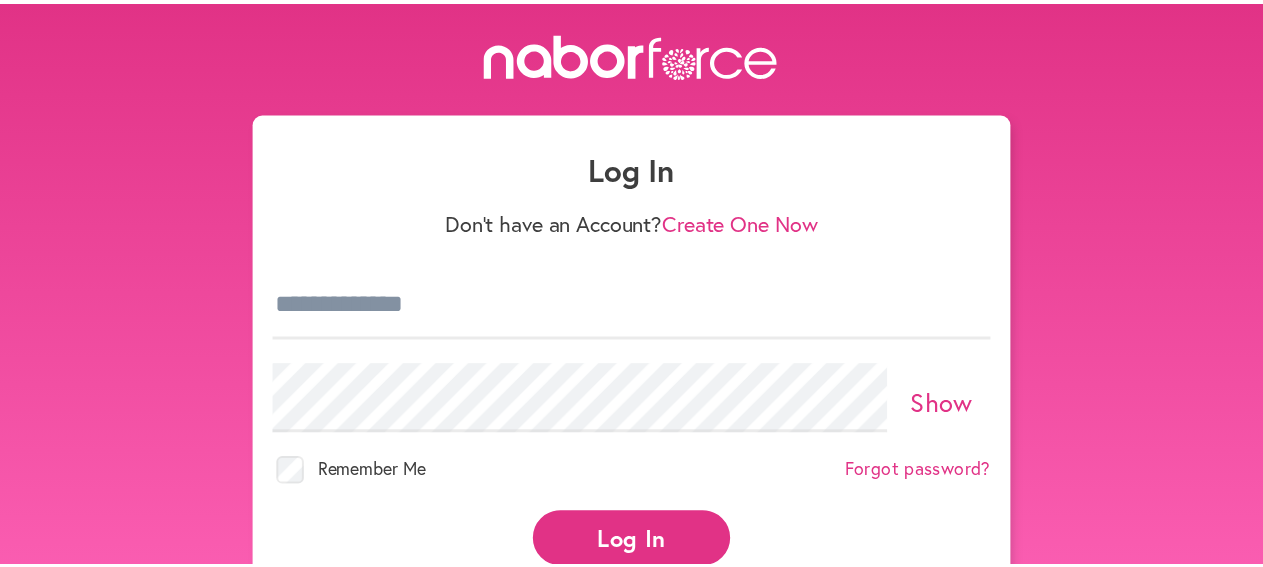 scroll, scrollTop: 0, scrollLeft: 0, axis: both 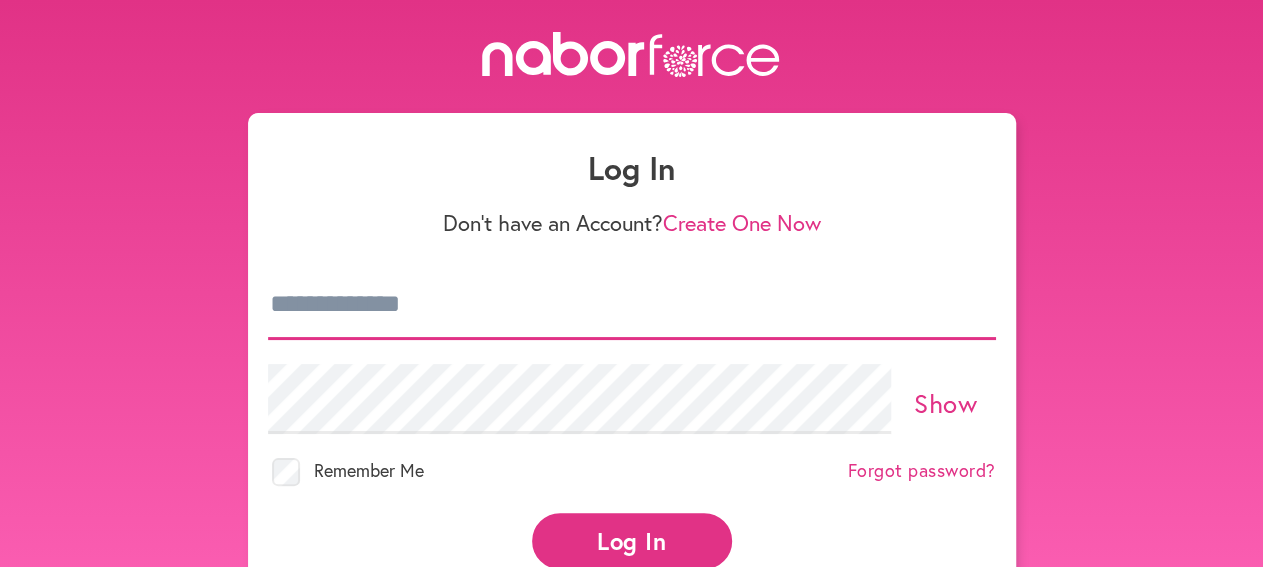click at bounding box center [632, 305] 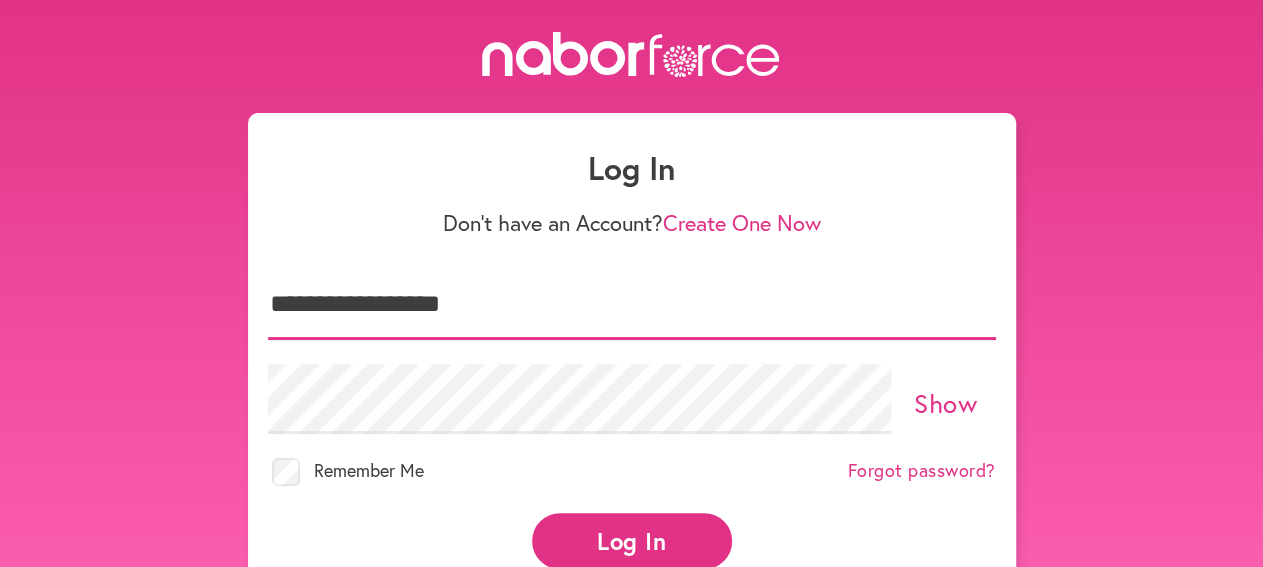 type on "**********" 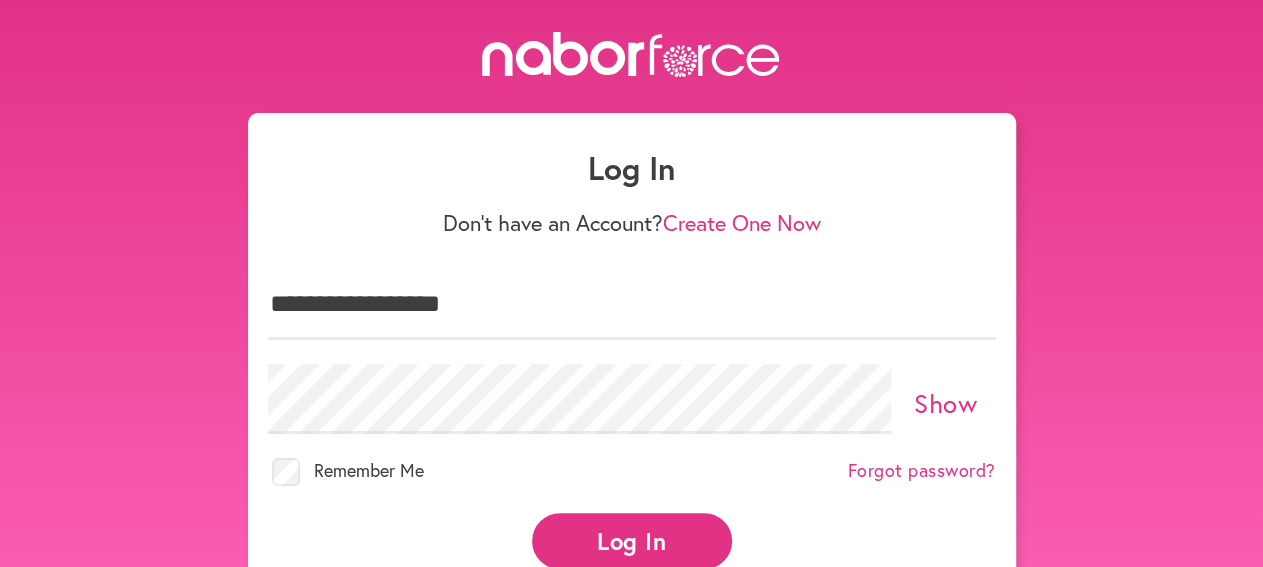 click on "Log In" at bounding box center [632, 540] 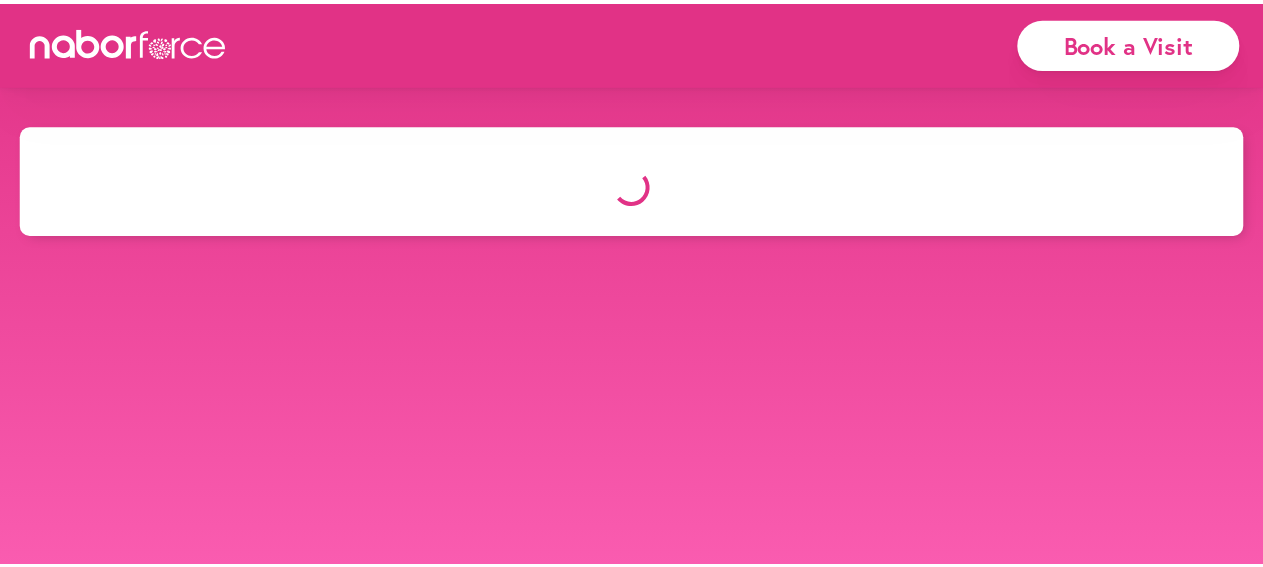 scroll, scrollTop: 0, scrollLeft: 0, axis: both 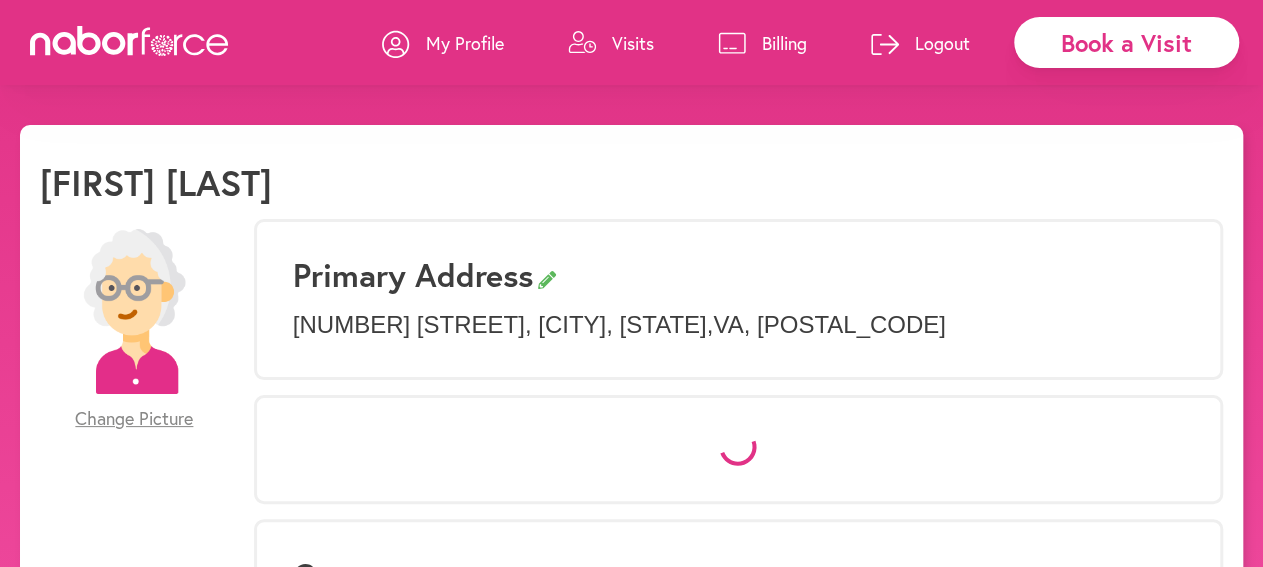 select on "*" 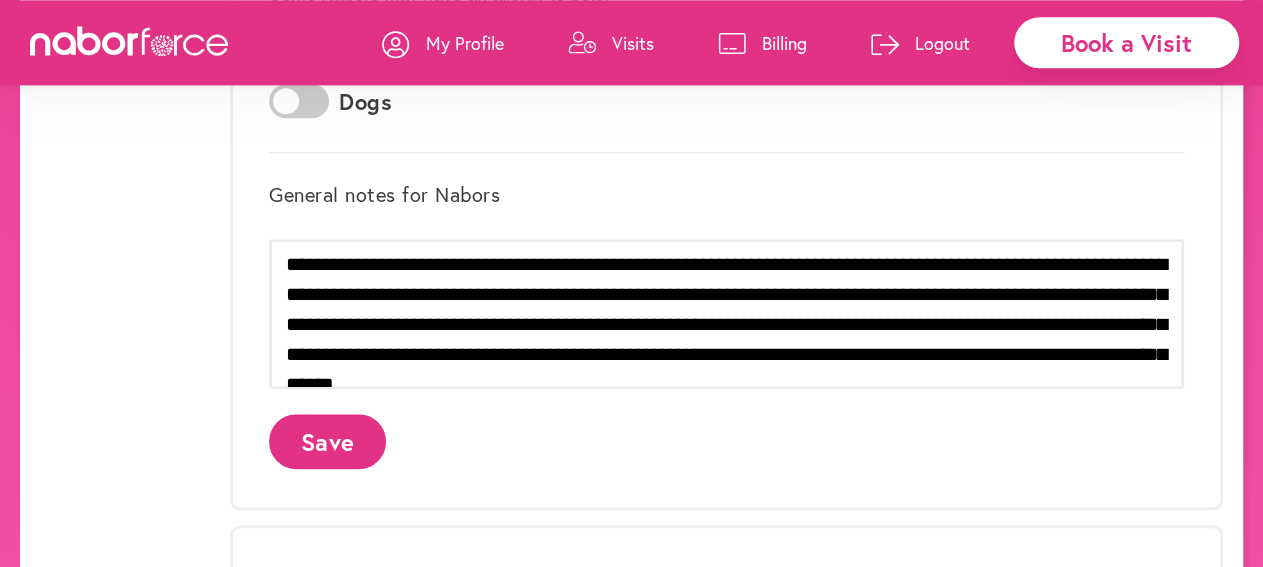 scroll, scrollTop: 776, scrollLeft: 0, axis: vertical 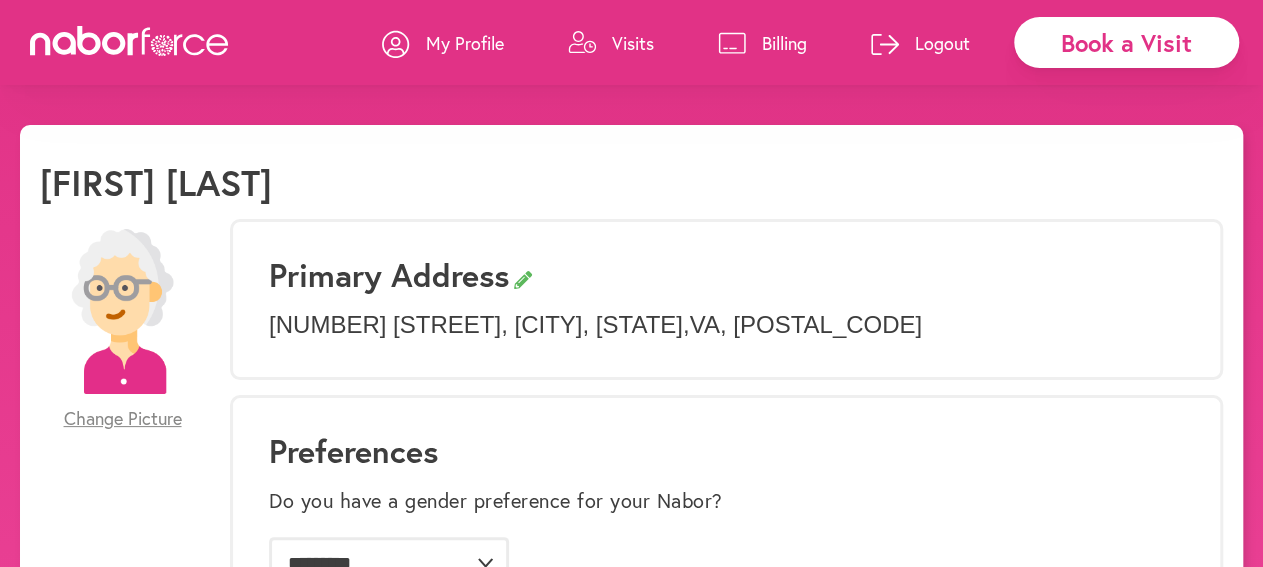click on "Visits" at bounding box center [633, 43] 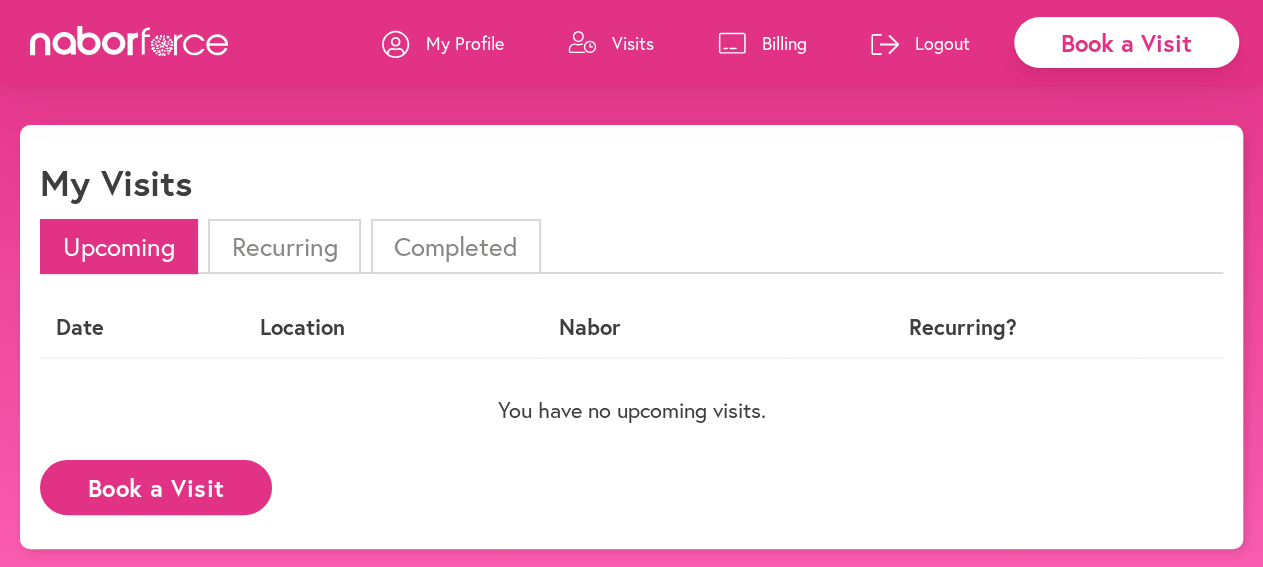 click on "Book a Visit" at bounding box center (1126, 42) 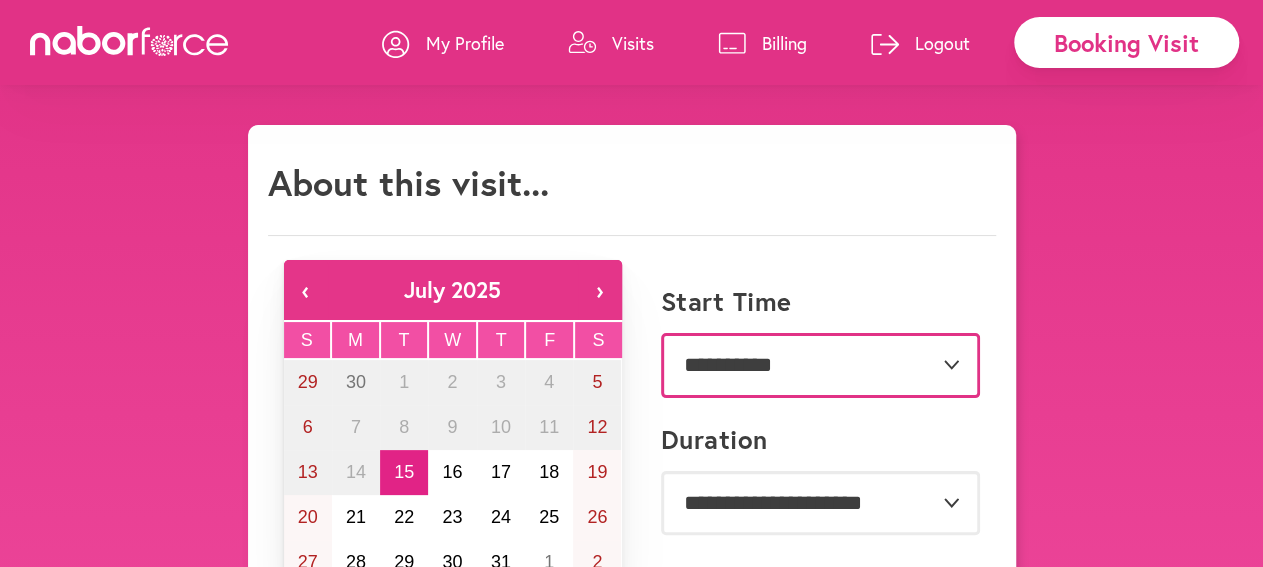 click on "**********" at bounding box center [820, 365] 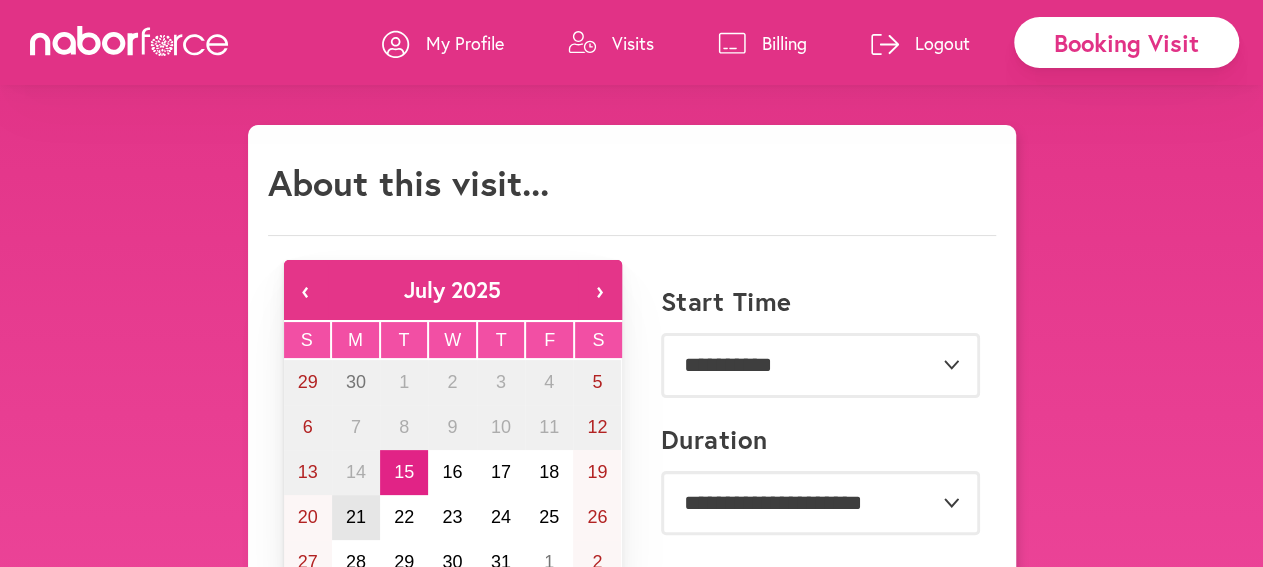click on "21" at bounding box center (356, 517) 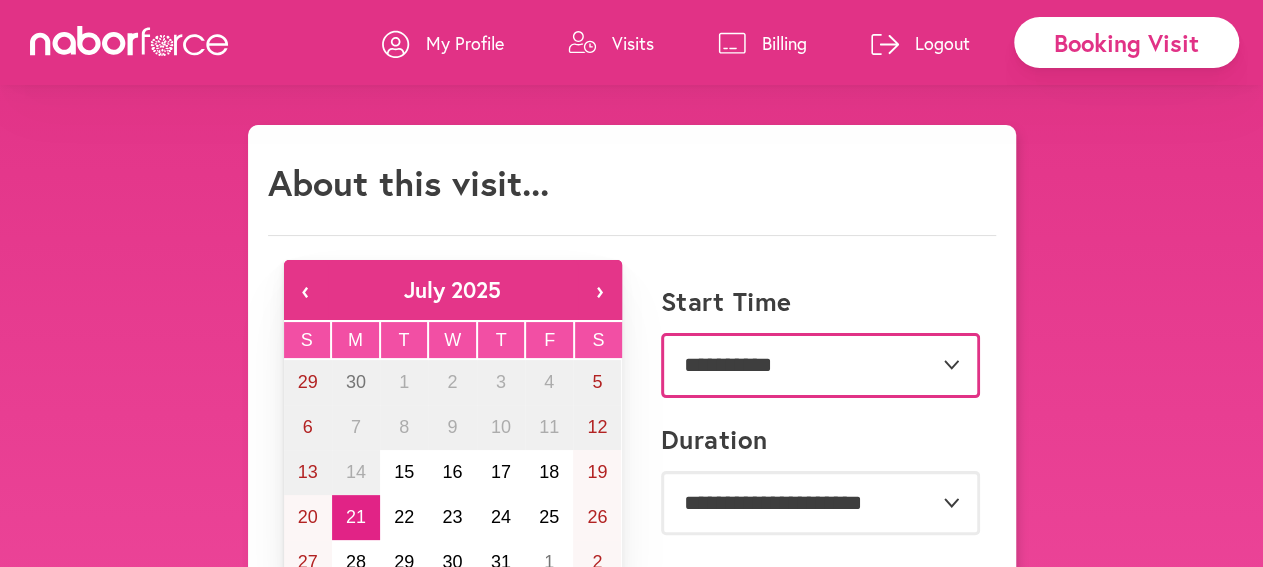 click on "**********" at bounding box center [820, 365] 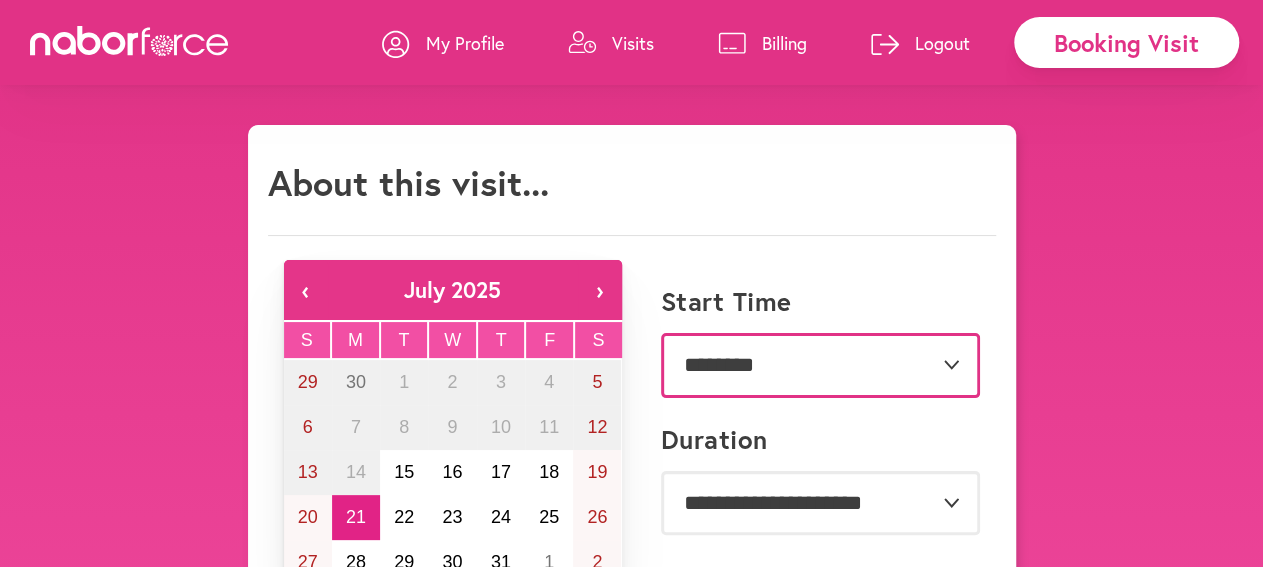 click on "********" at bounding box center (0, 0) 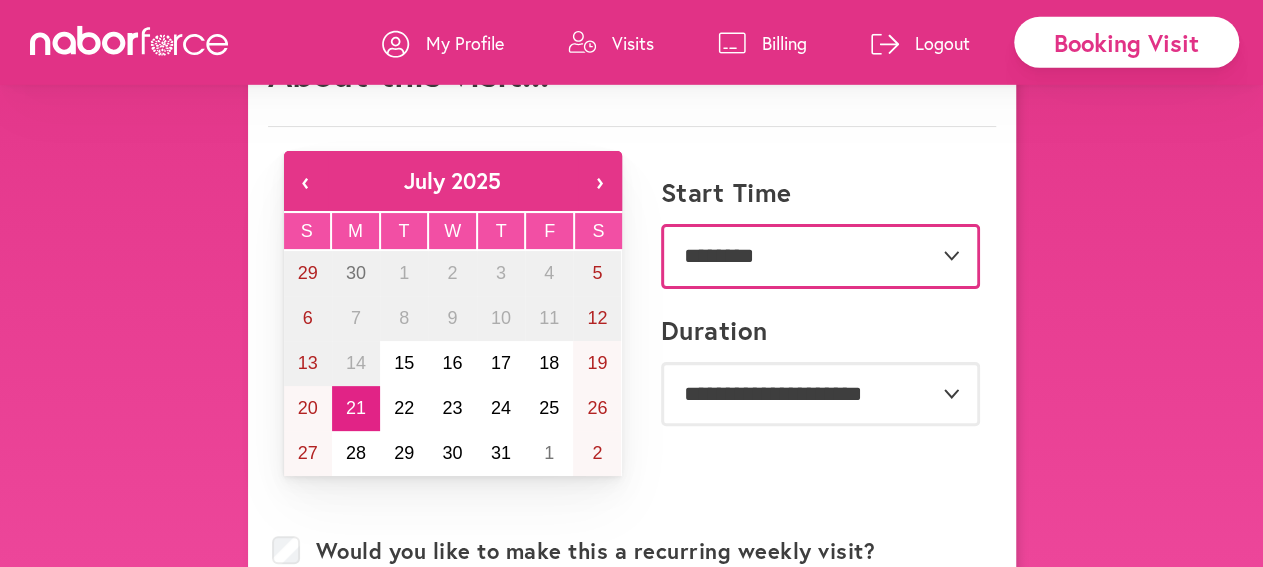 scroll, scrollTop: 113, scrollLeft: 0, axis: vertical 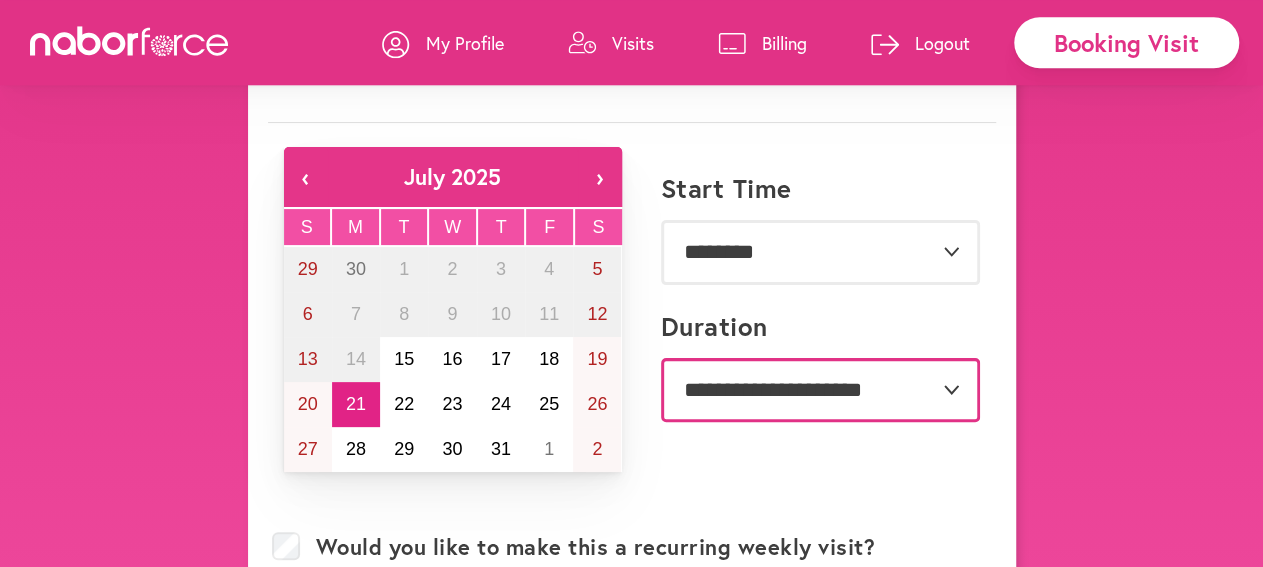 click on "**********" at bounding box center (820, 390) 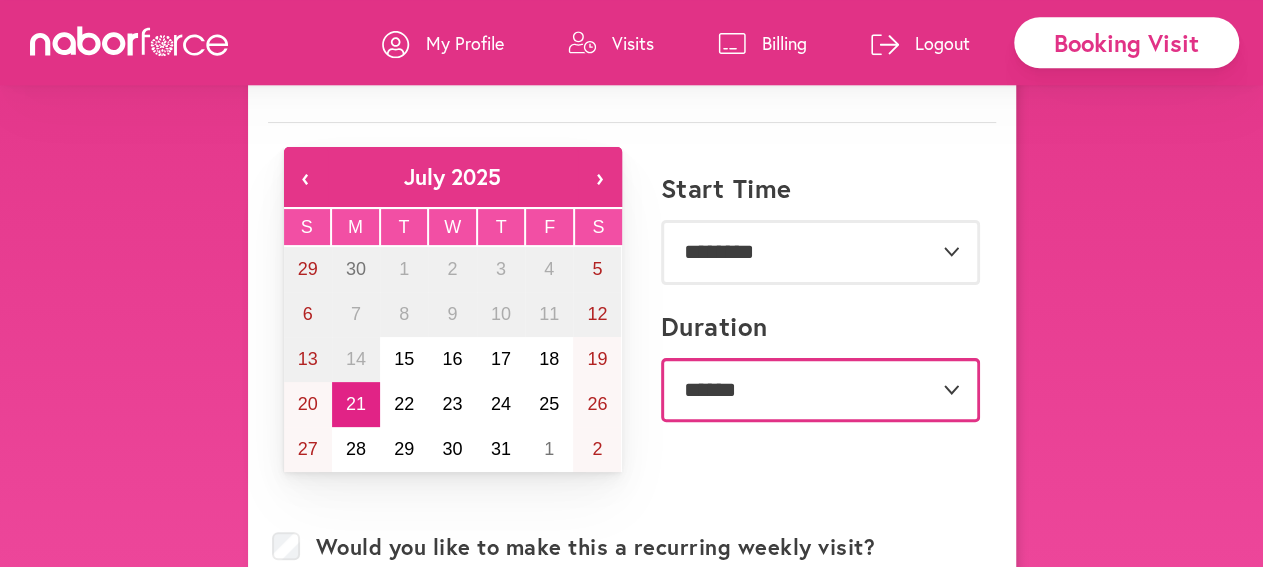 click on "**********" at bounding box center [0, 0] 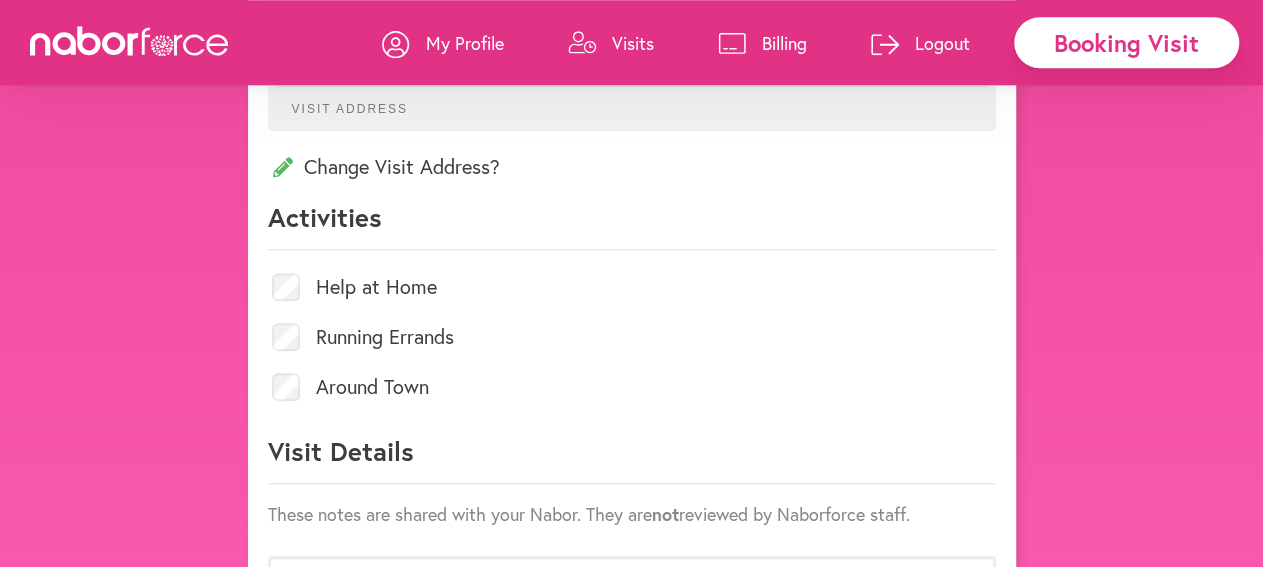scroll, scrollTop: 790, scrollLeft: 0, axis: vertical 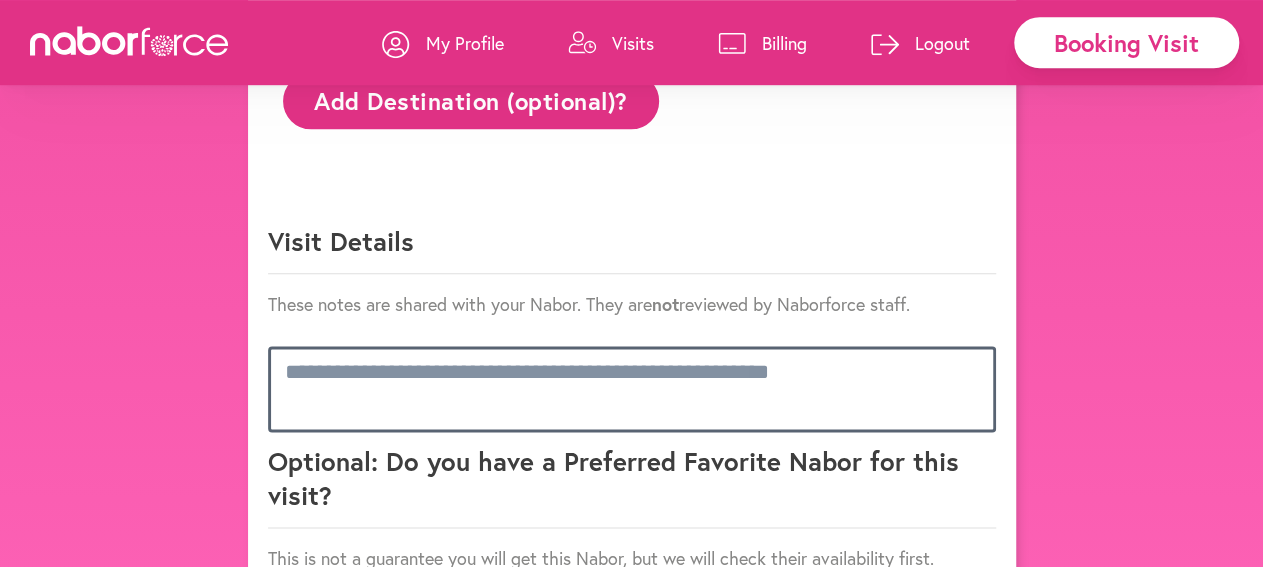 click at bounding box center [632, 389] 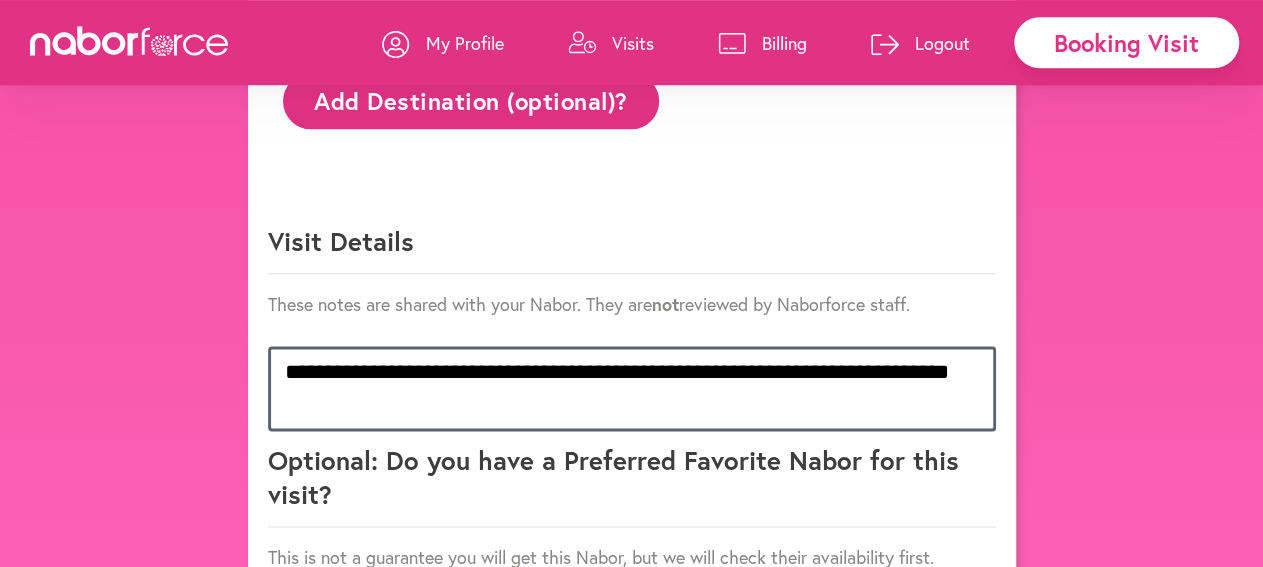 scroll, scrollTop: 1, scrollLeft: 0, axis: vertical 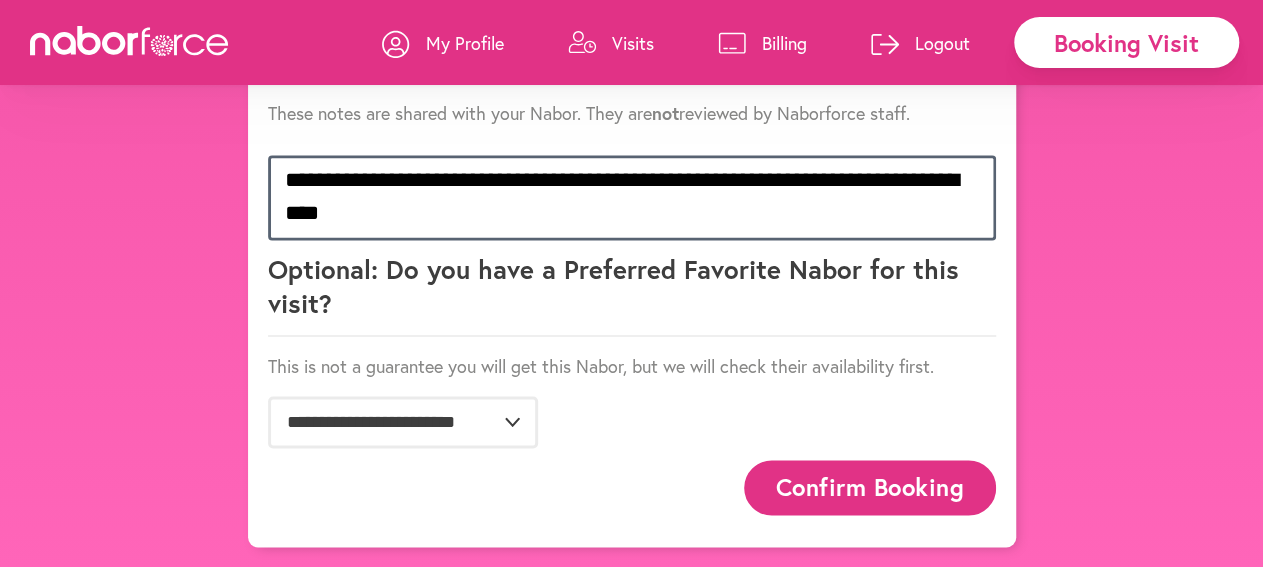 type on "**********" 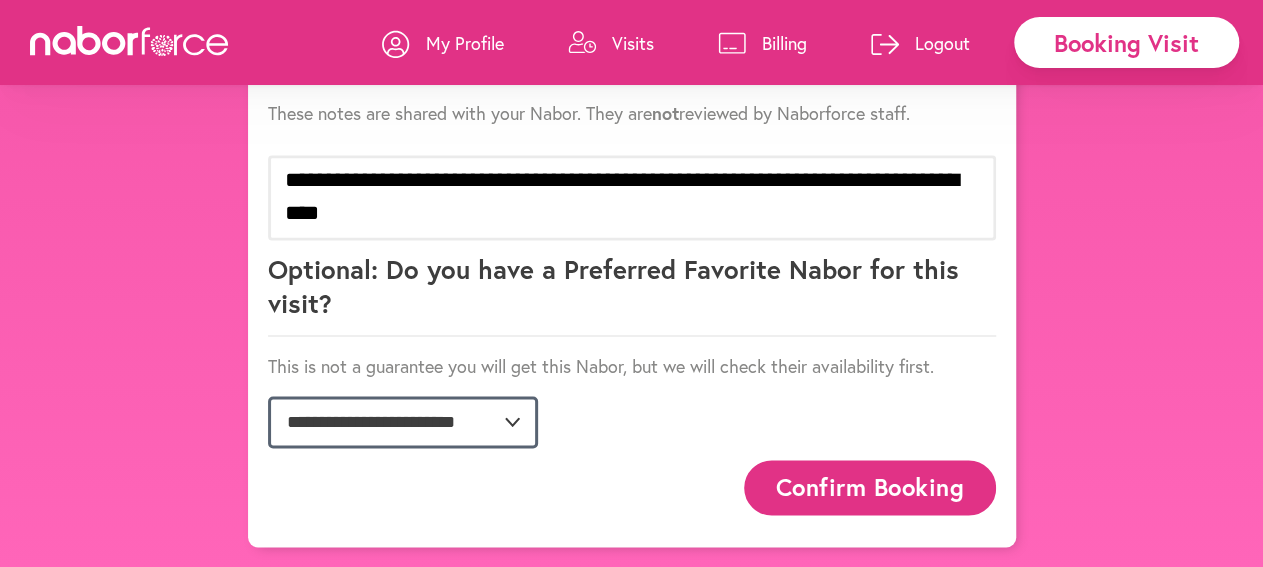 click on "**********" 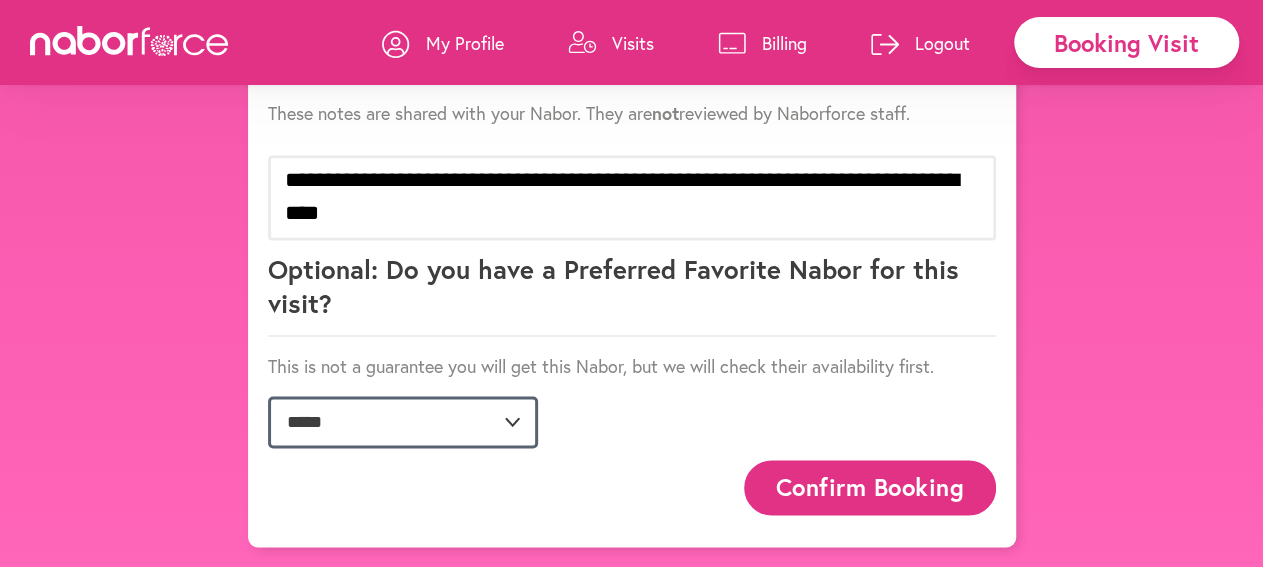 click on "*****" at bounding box center (0, 0) 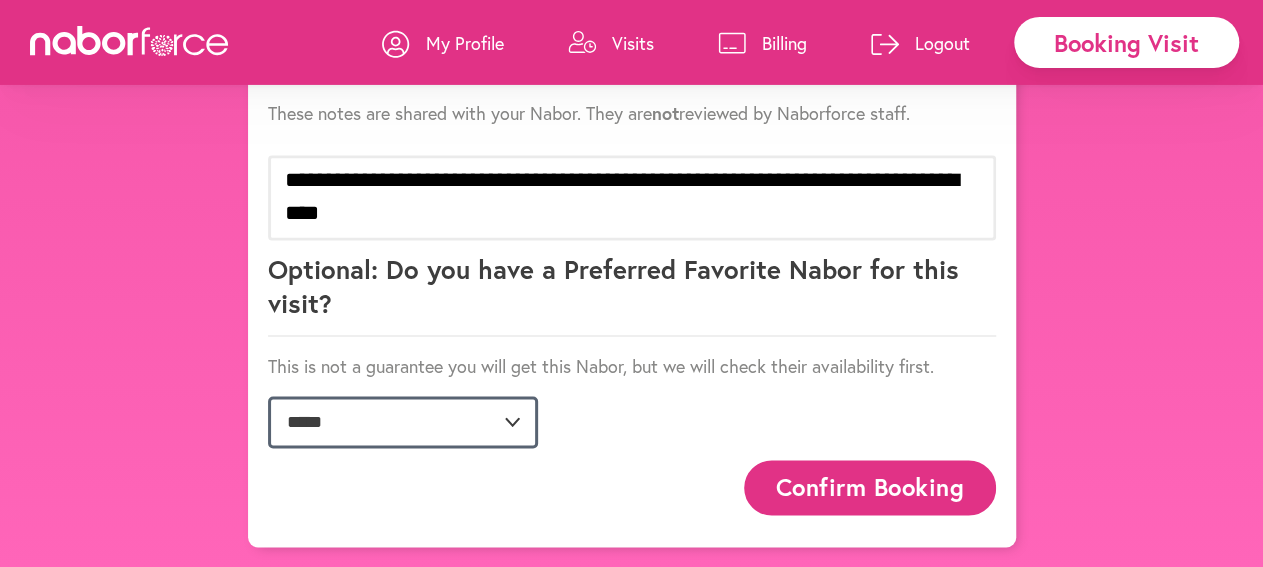 scroll, scrollTop: 1334, scrollLeft: 0, axis: vertical 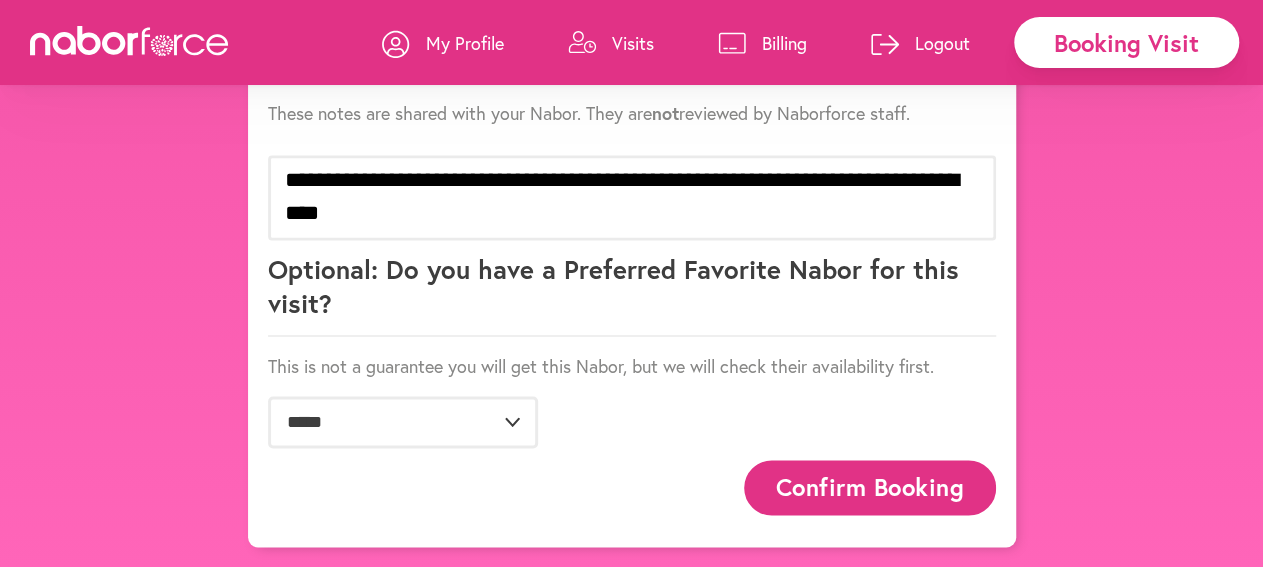 click on "Confirm Booking" at bounding box center (870, 487) 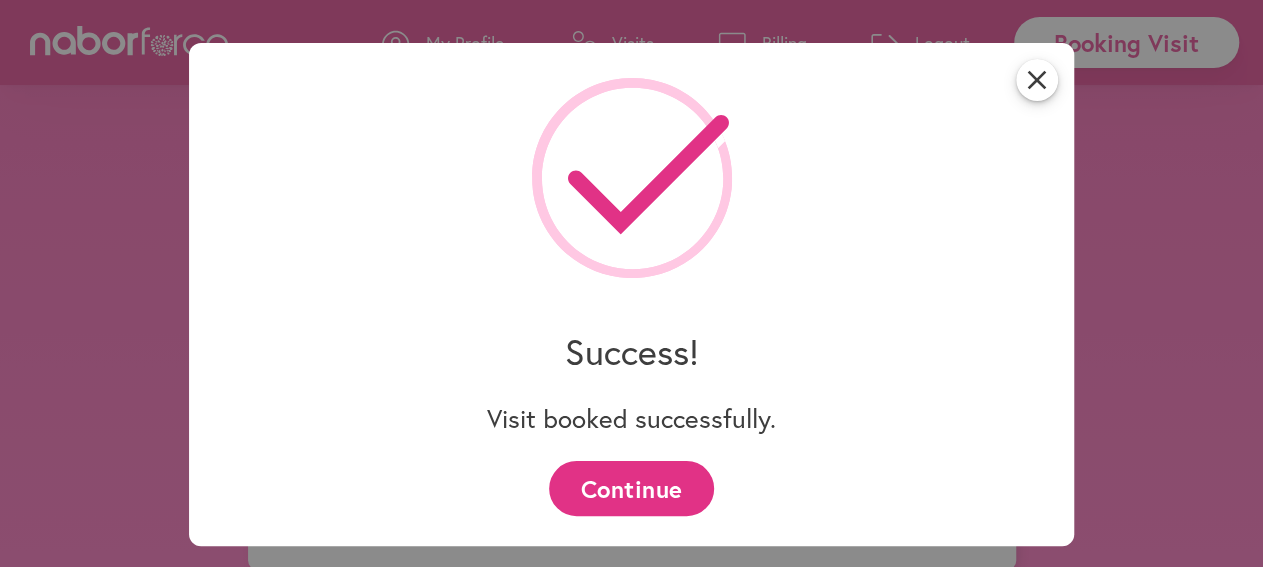 scroll, scrollTop: 1334, scrollLeft: 0, axis: vertical 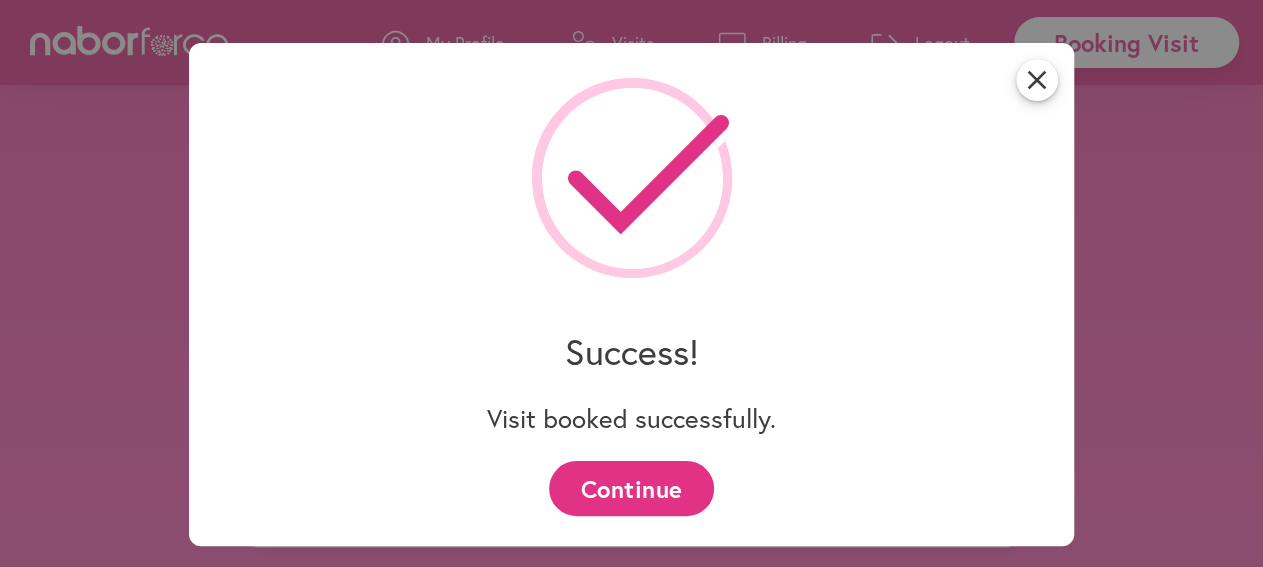click on "Continue" at bounding box center (631, 488) 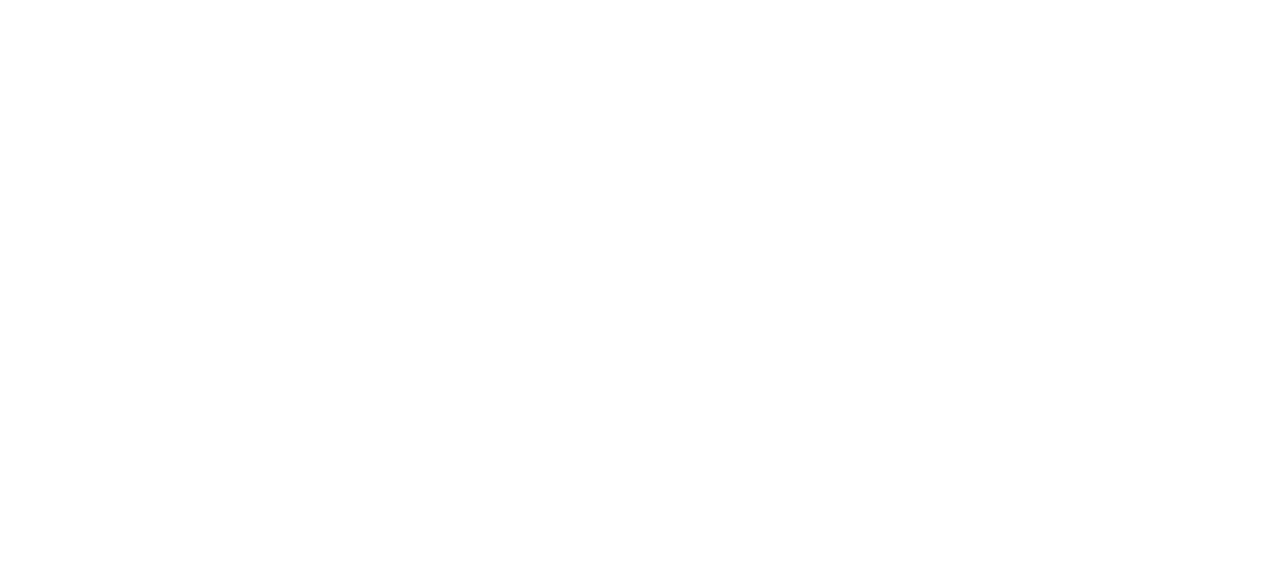 scroll, scrollTop: 0, scrollLeft: 0, axis: both 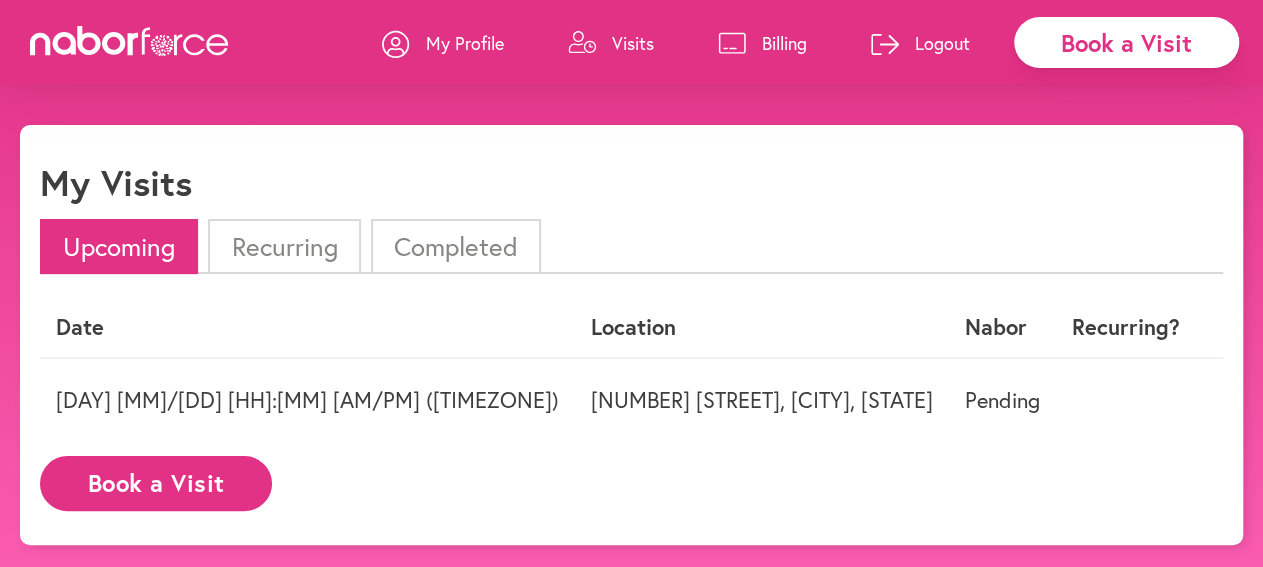 click on "Logout" at bounding box center (942, 43) 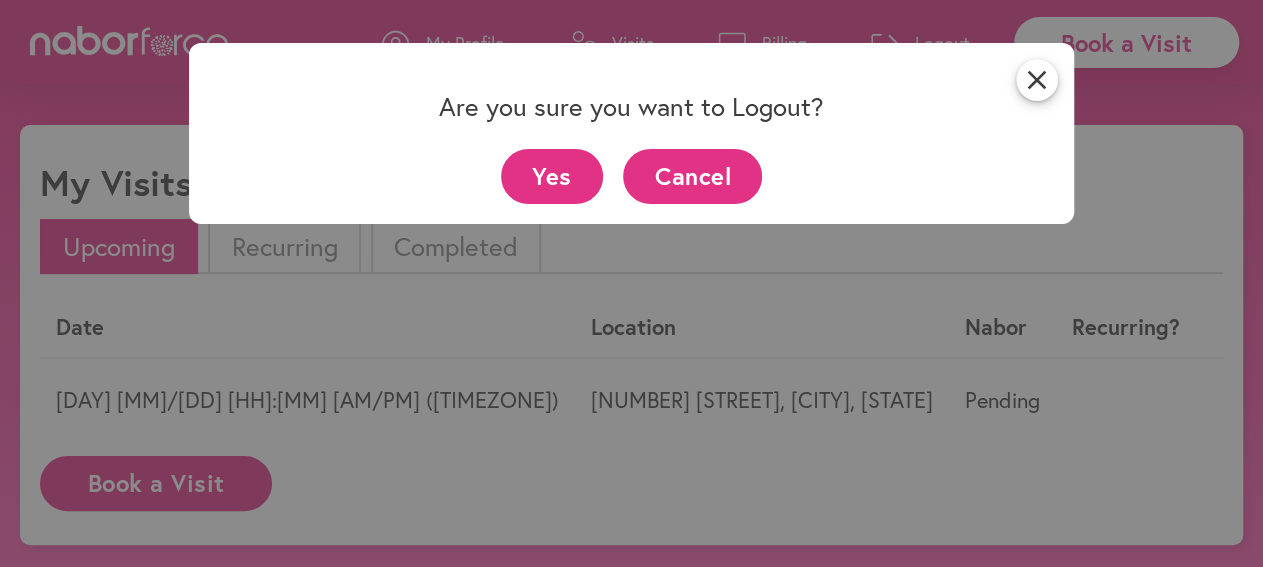 click on "Yes" at bounding box center [552, 176] 